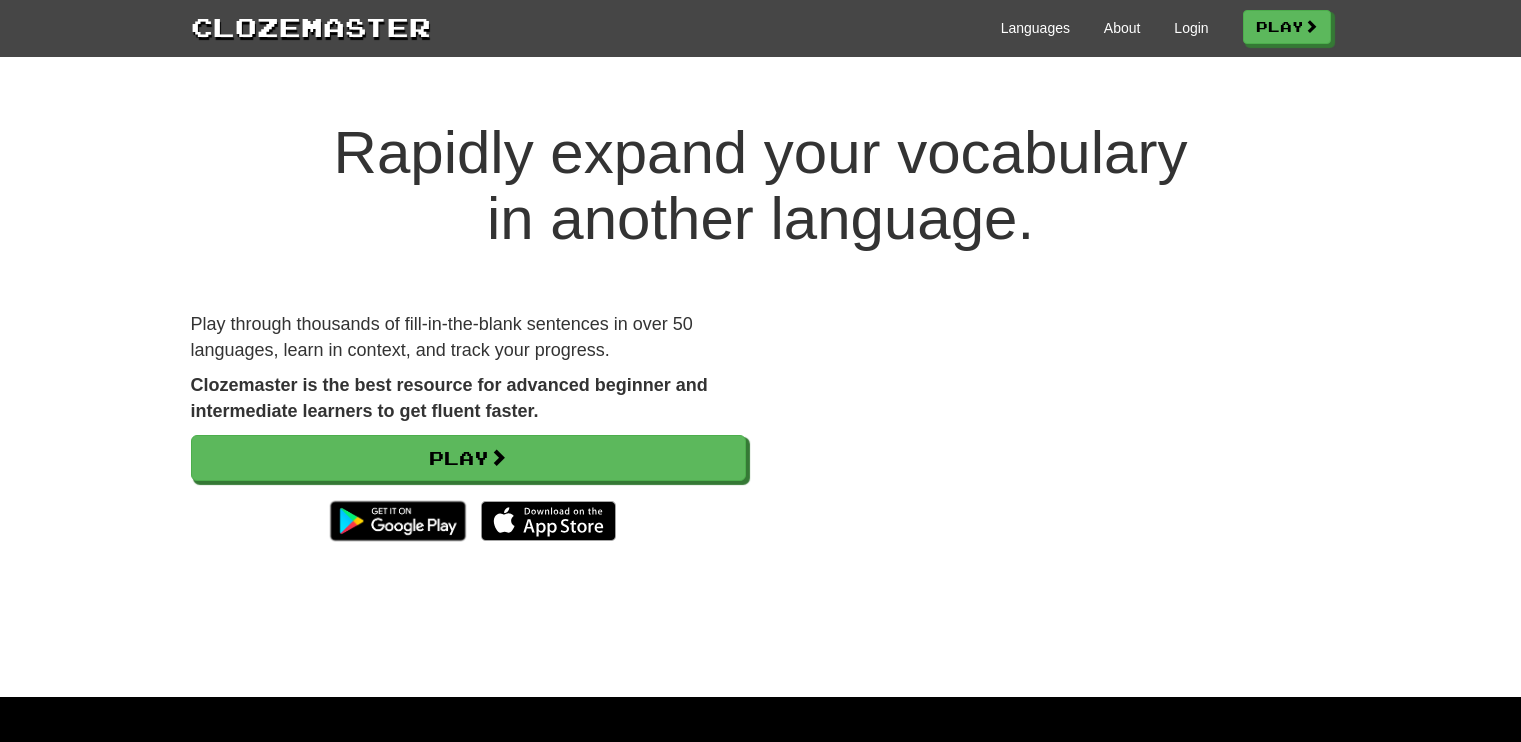 scroll, scrollTop: 0, scrollLeft: 0, axis: both 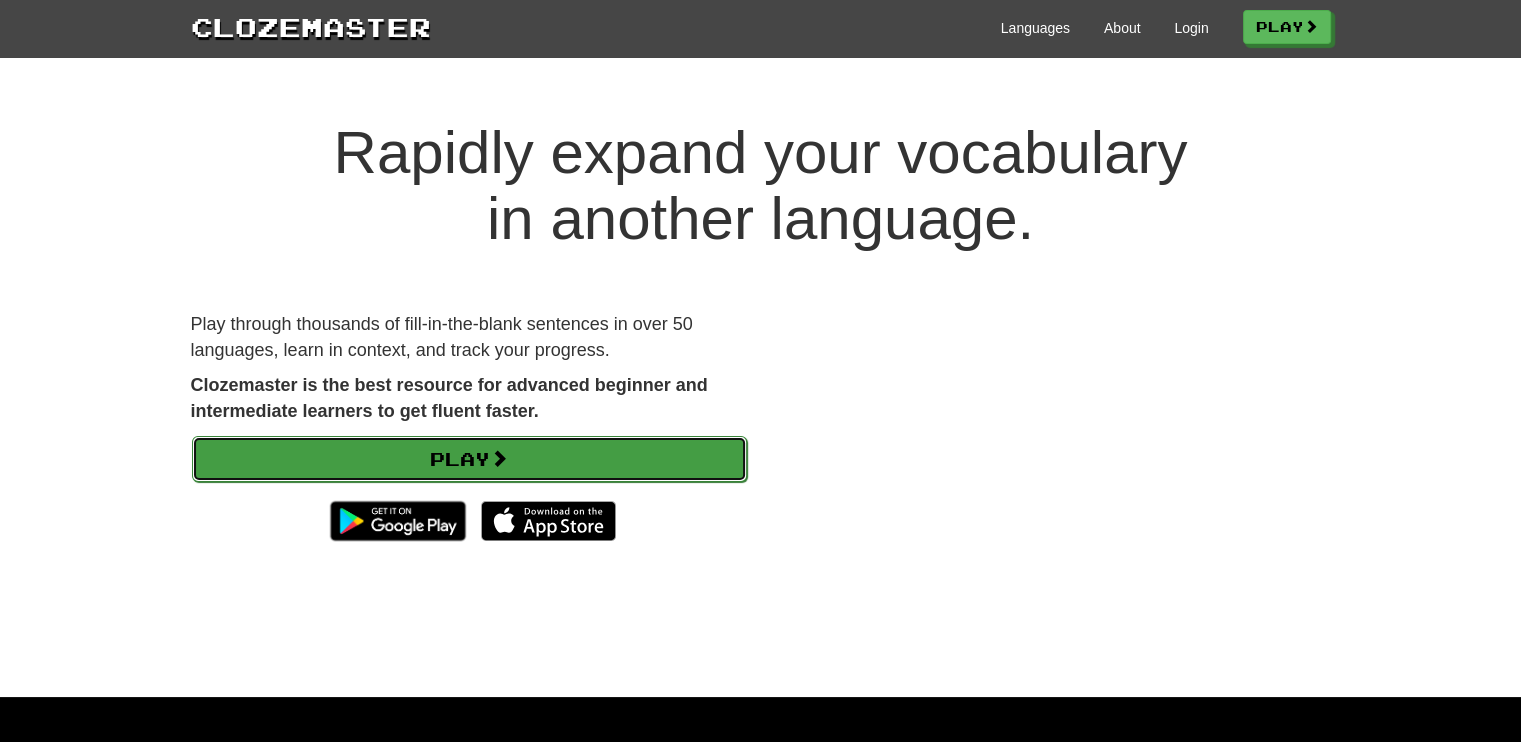 click on "Play" at bounding box center [469, 459] 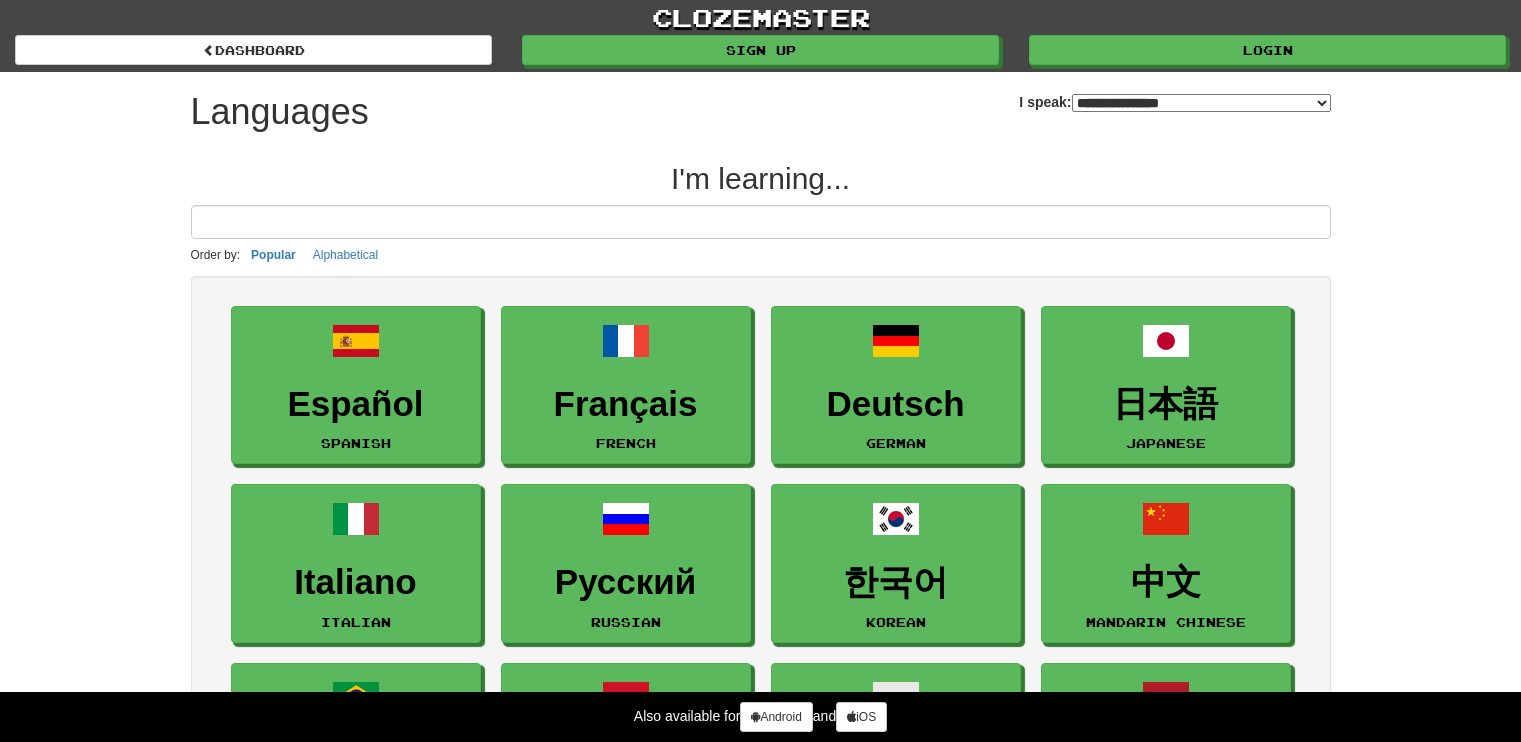 select on "*******" 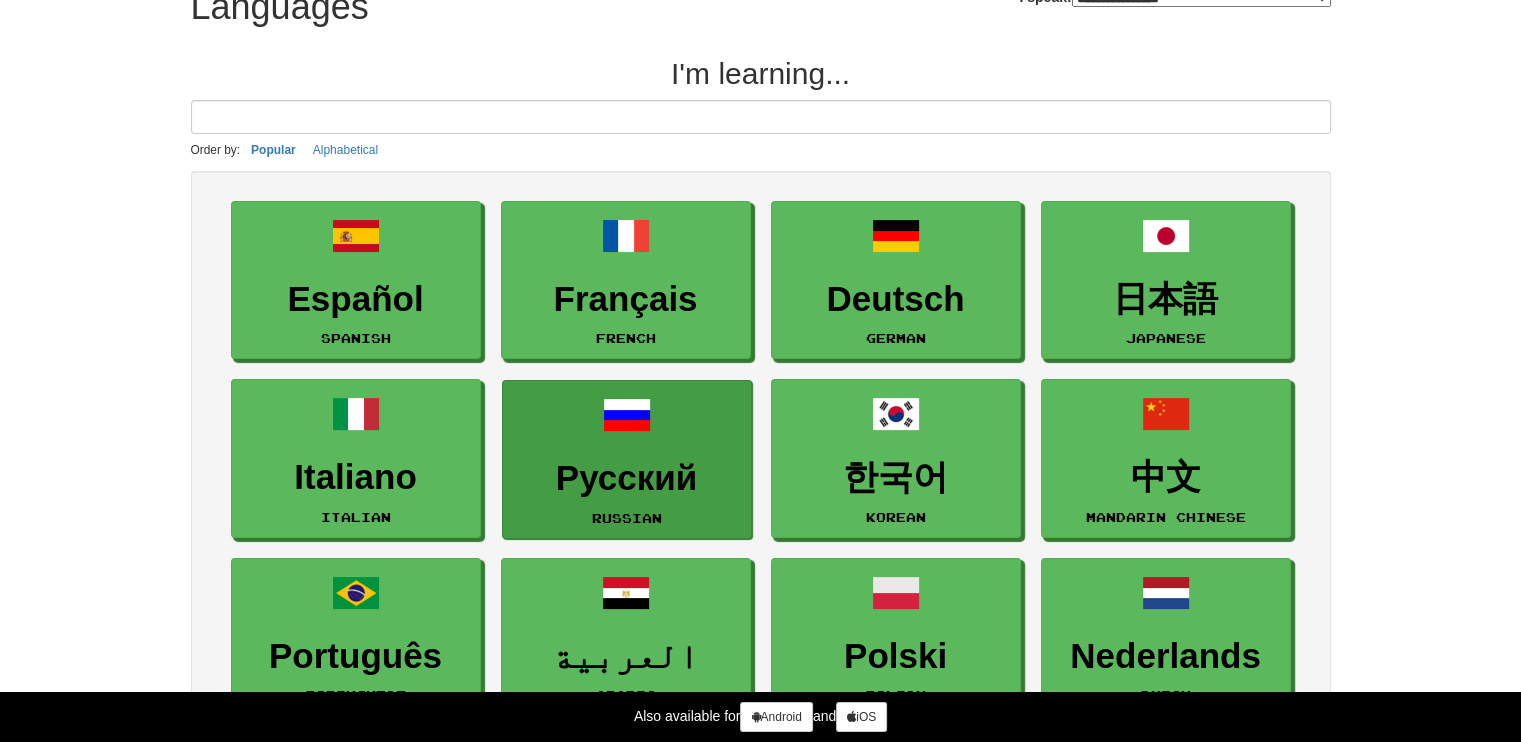 scroll, scrollTop: 0, scrollLeft: 0, axis: both 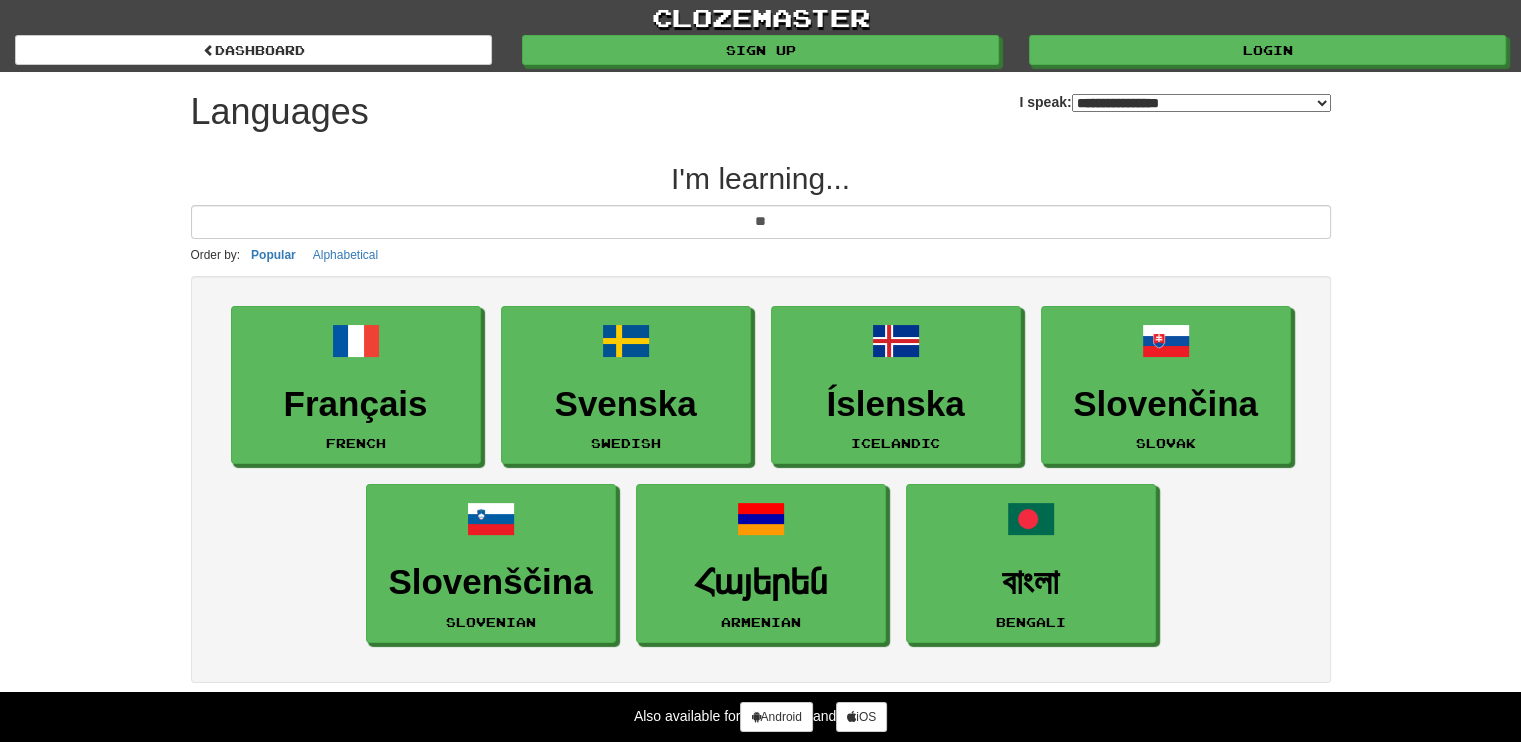 type on "*" 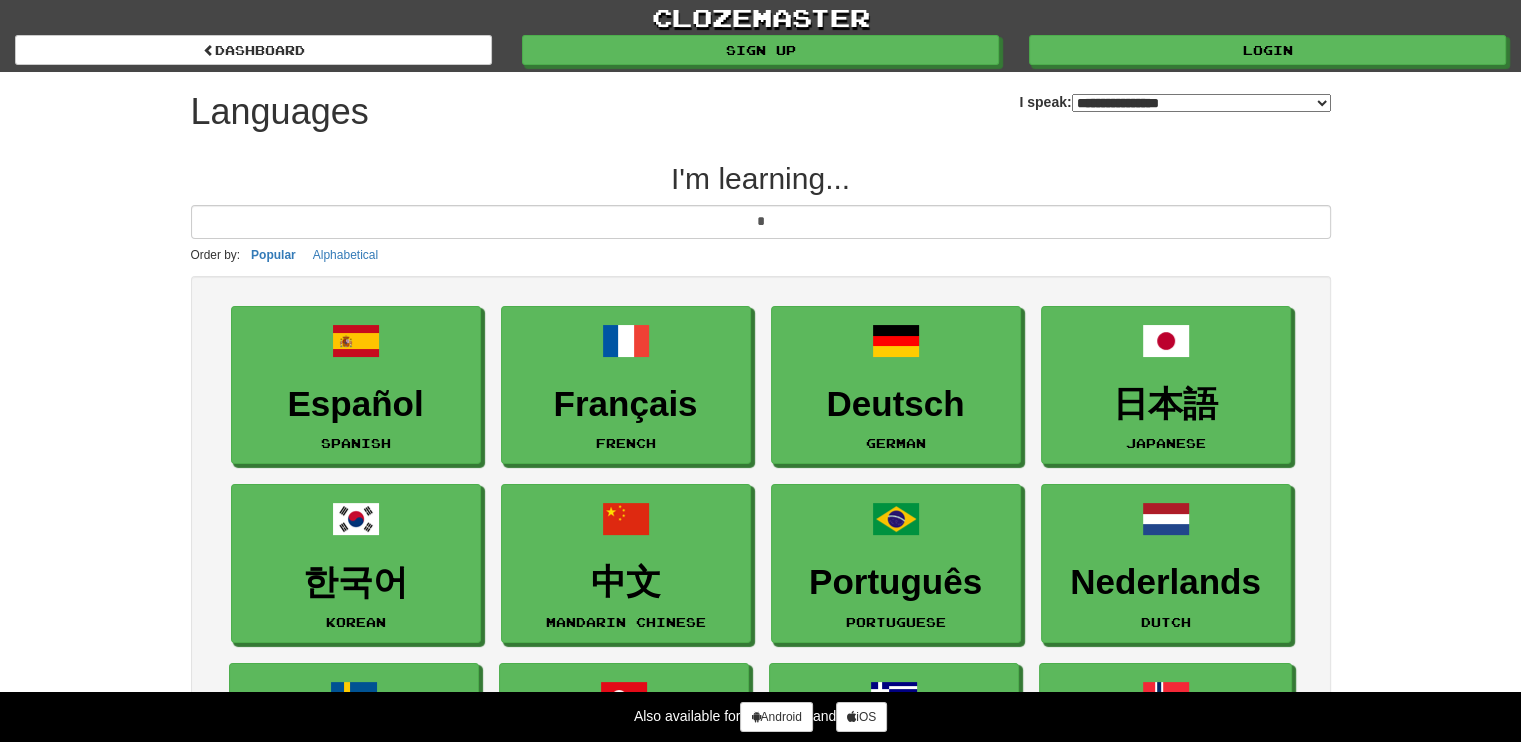 type 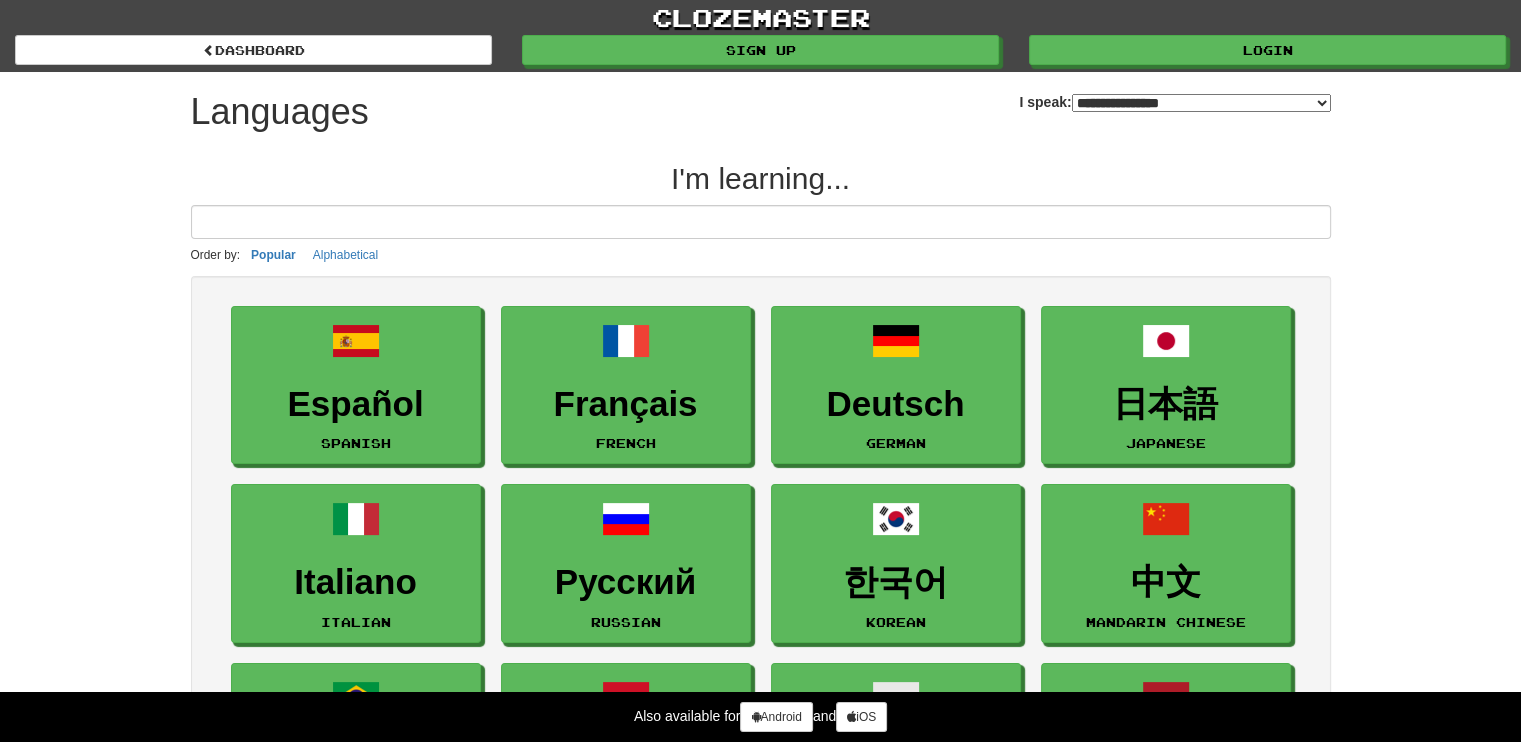 click on "**********" at bounding box center (1201, 103) 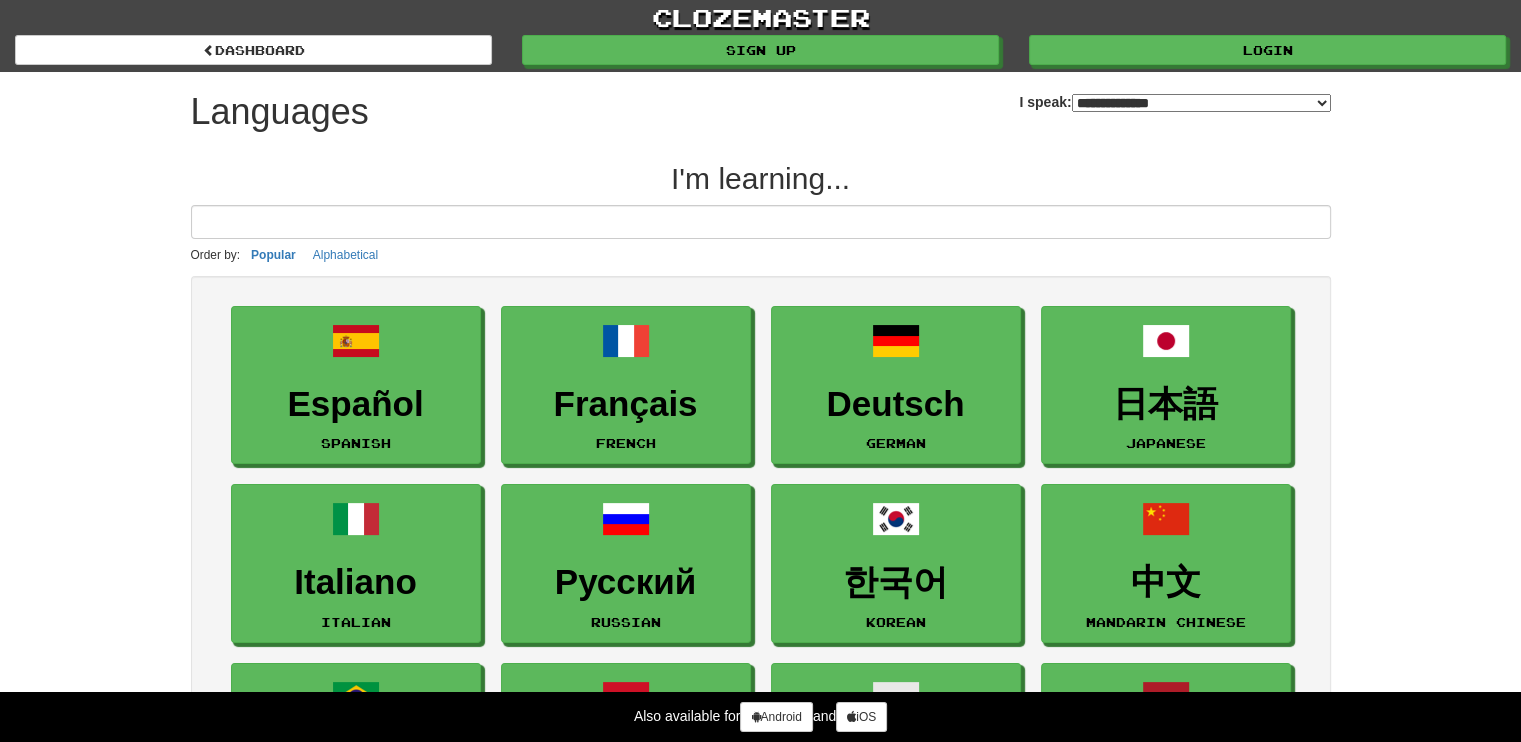 click on "**********" at bounding box center [1201, 103] 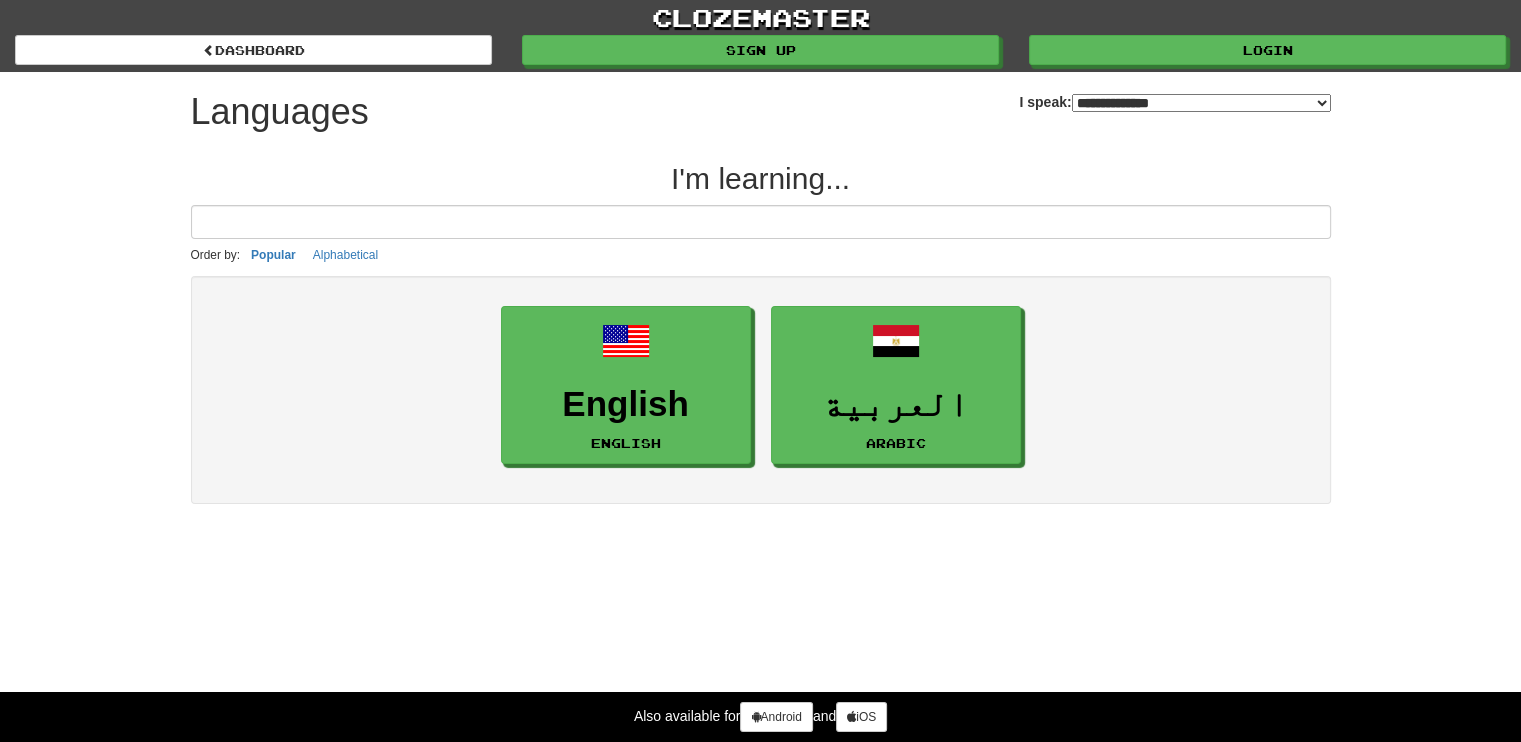 click on "English English العربية Arabic" at bounding box center (761, 385) 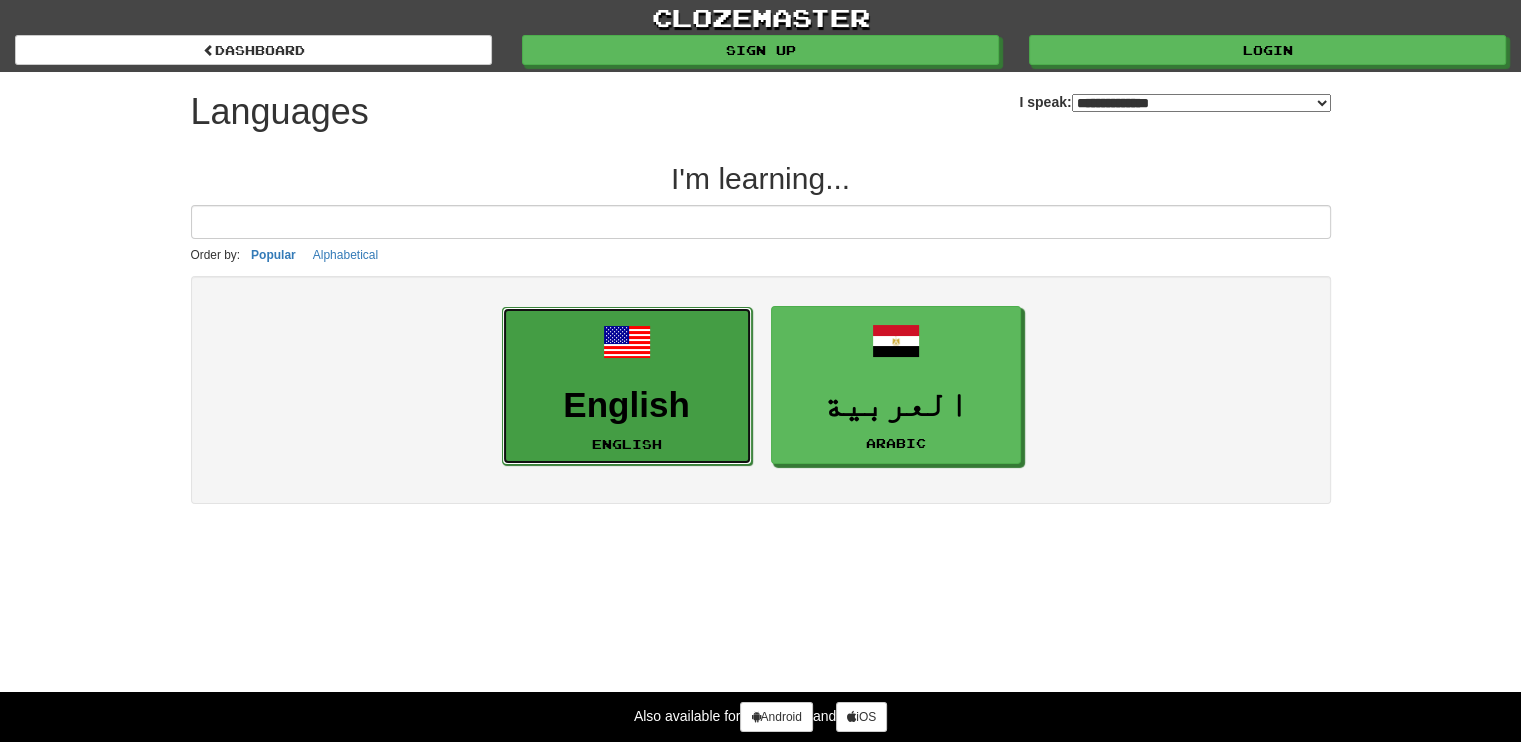 click on "English English" at bounding box center [627, 386] 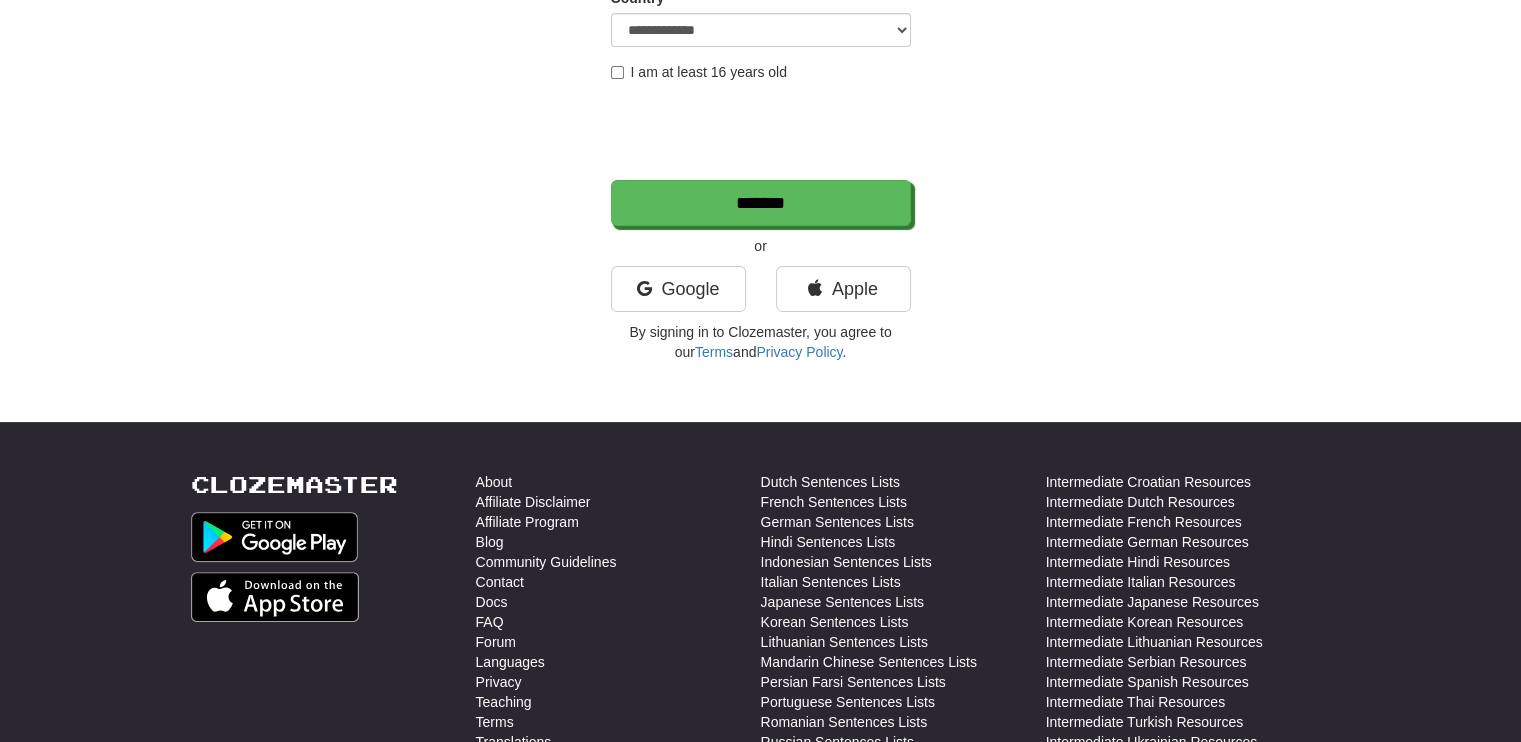scroll, scrollTop: 408, scrollLeft: 0, axis: vertical 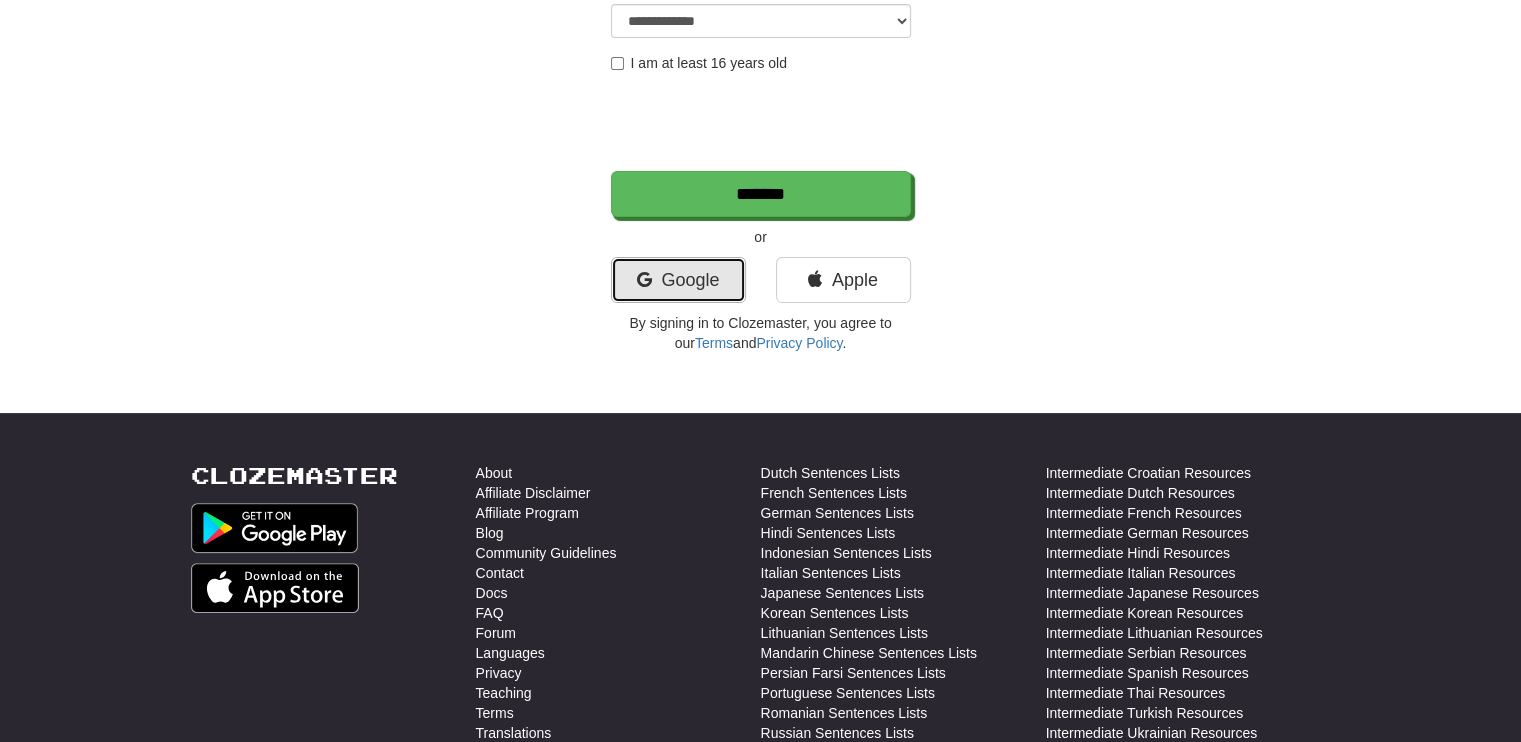 click on "Google" at bounding box center (678, 280) 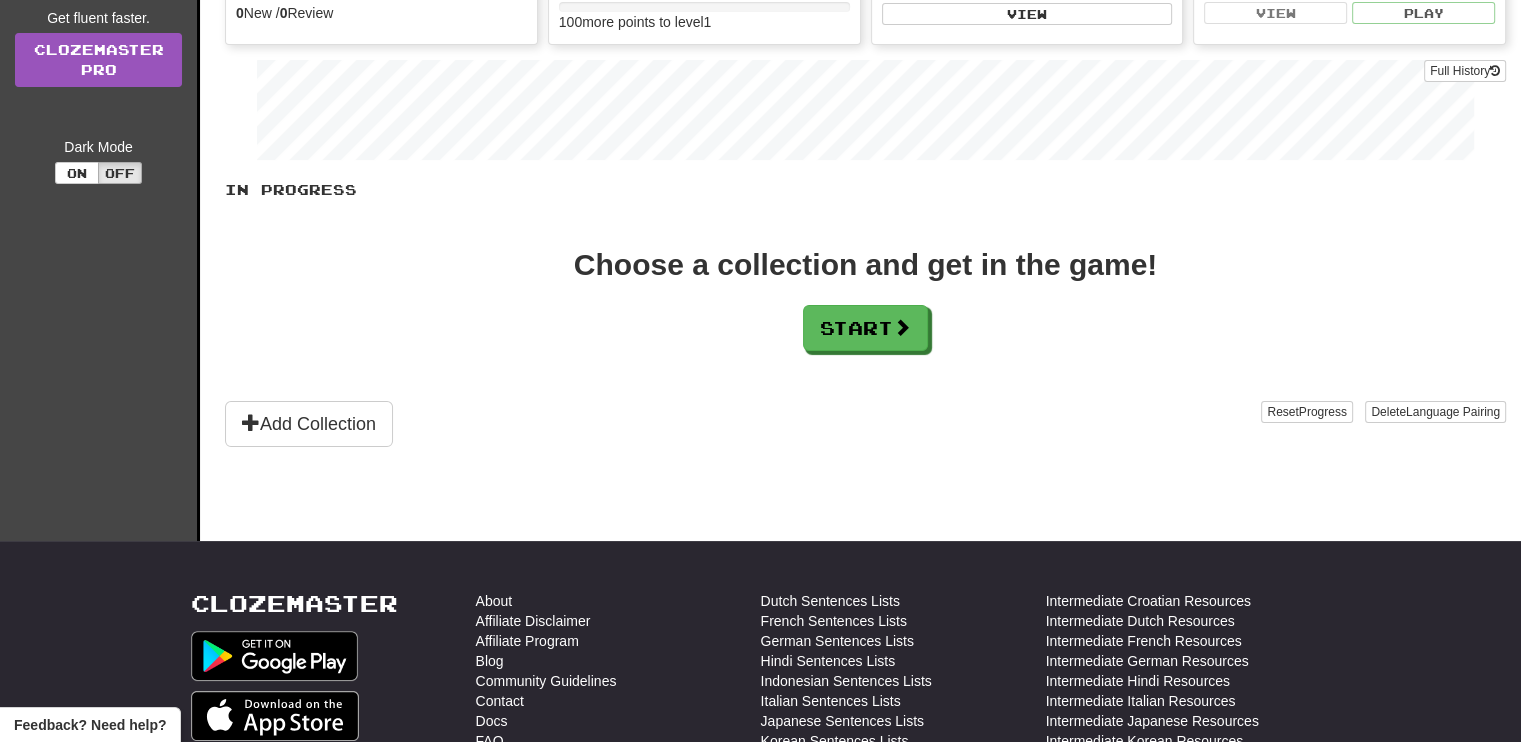 scroll, scrollTop: 0, scrollLeft: 0, axis: both 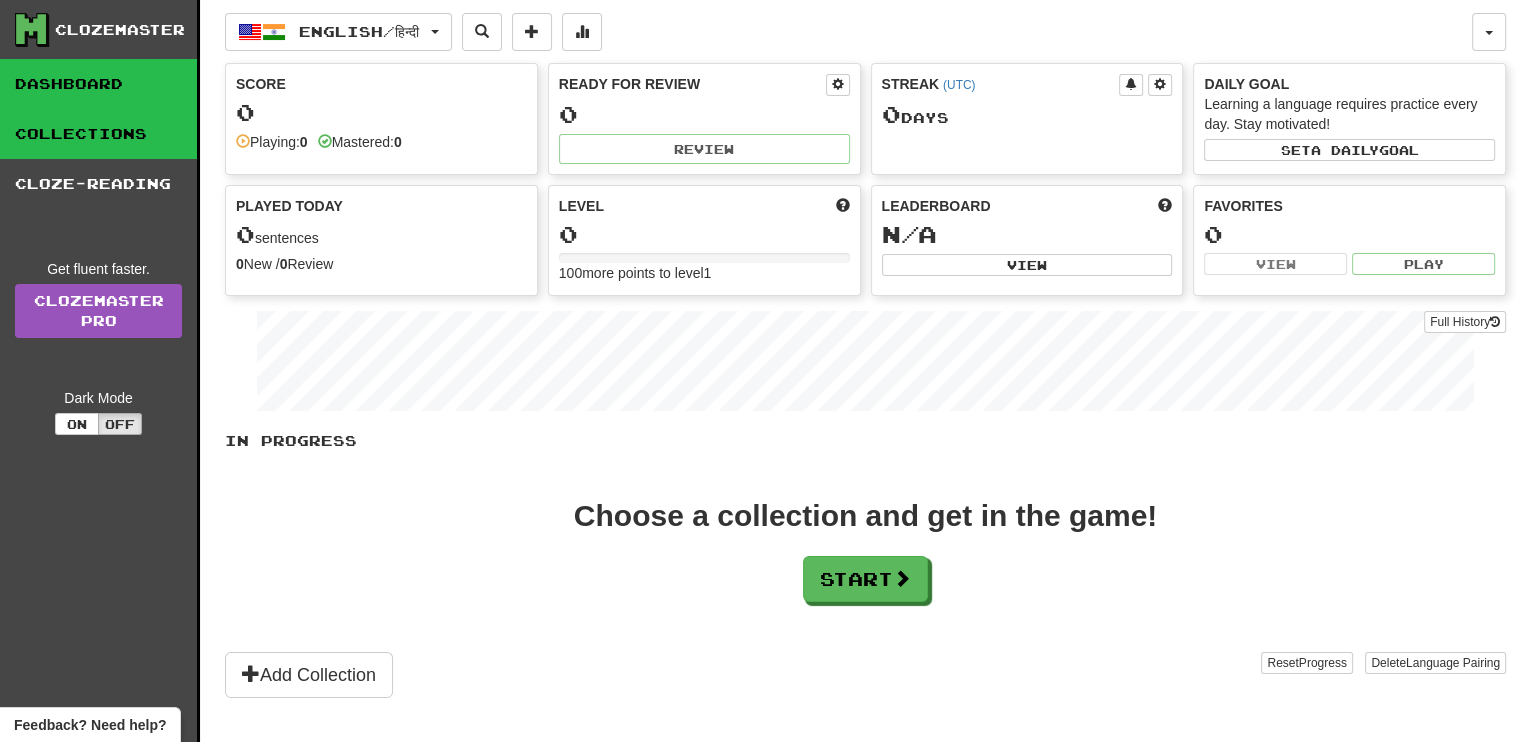 click on "Collections" at bounding box center [98, 134] 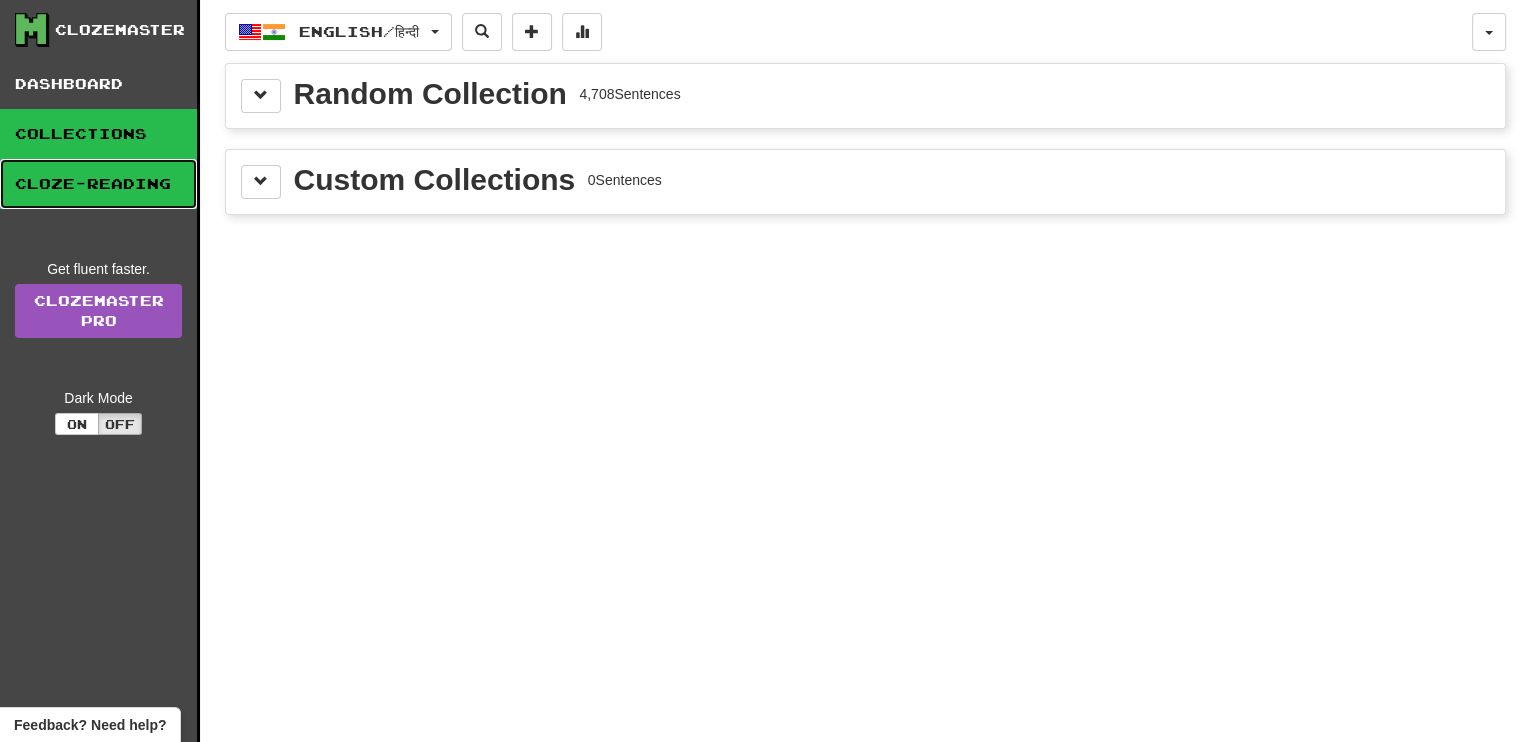 click on "Cloze-Reading" at bounding box center [98, 184] 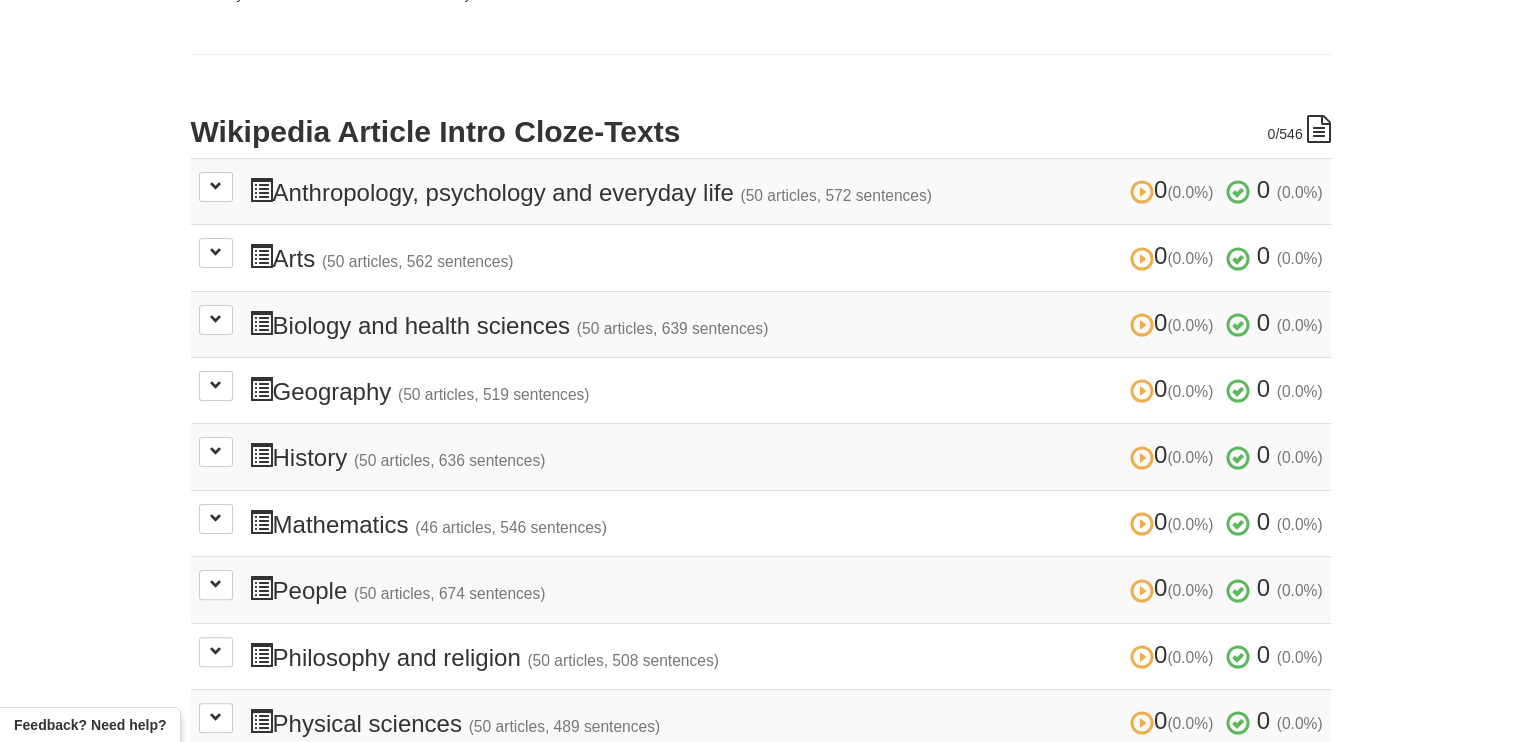scroll, scrollTop: 398, scrollLeft: 0, axis: vertical 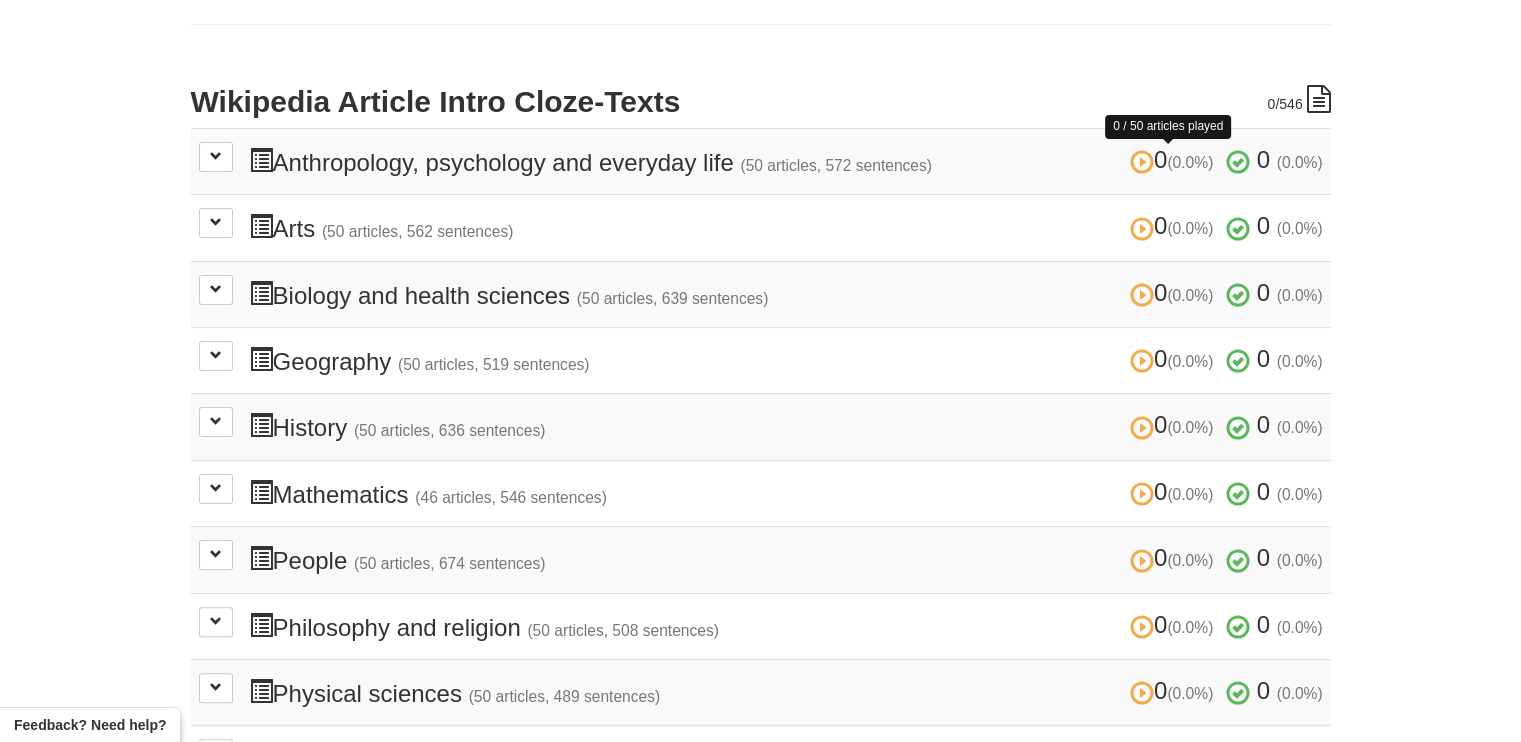 click at bounding box center [1142, 162] 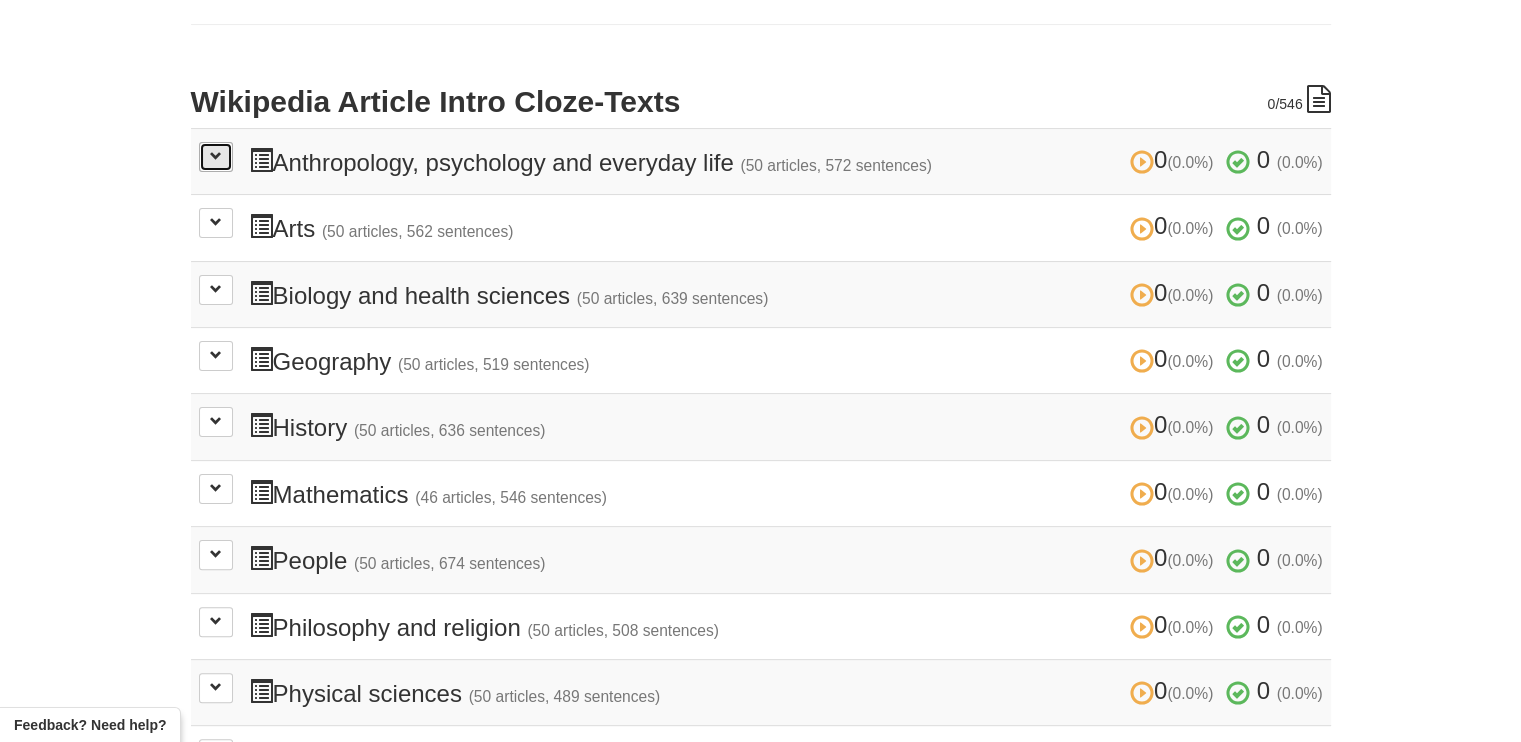 click at bounding box center (216, 157) 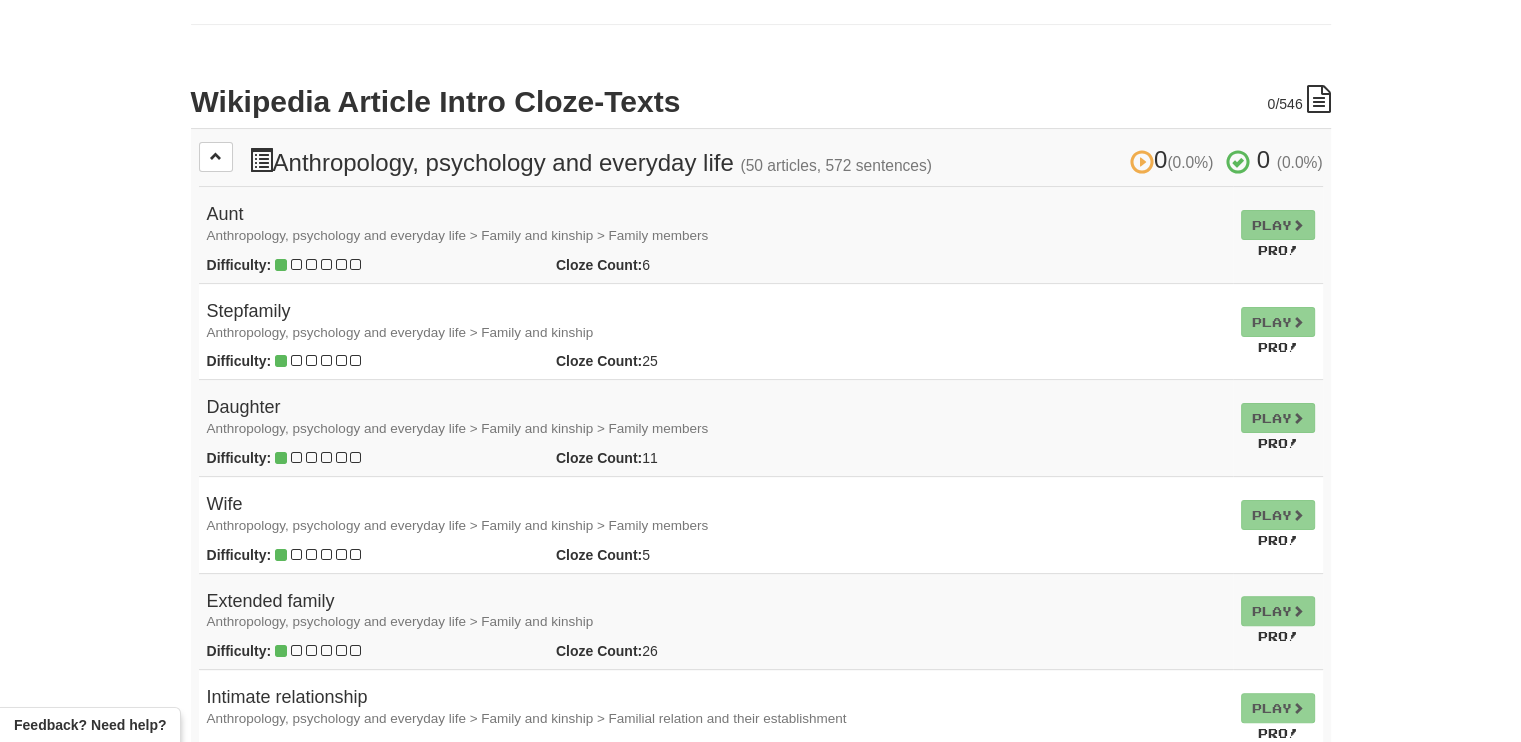 click on "Play
Pro!" at bounding box center [1278, 235] 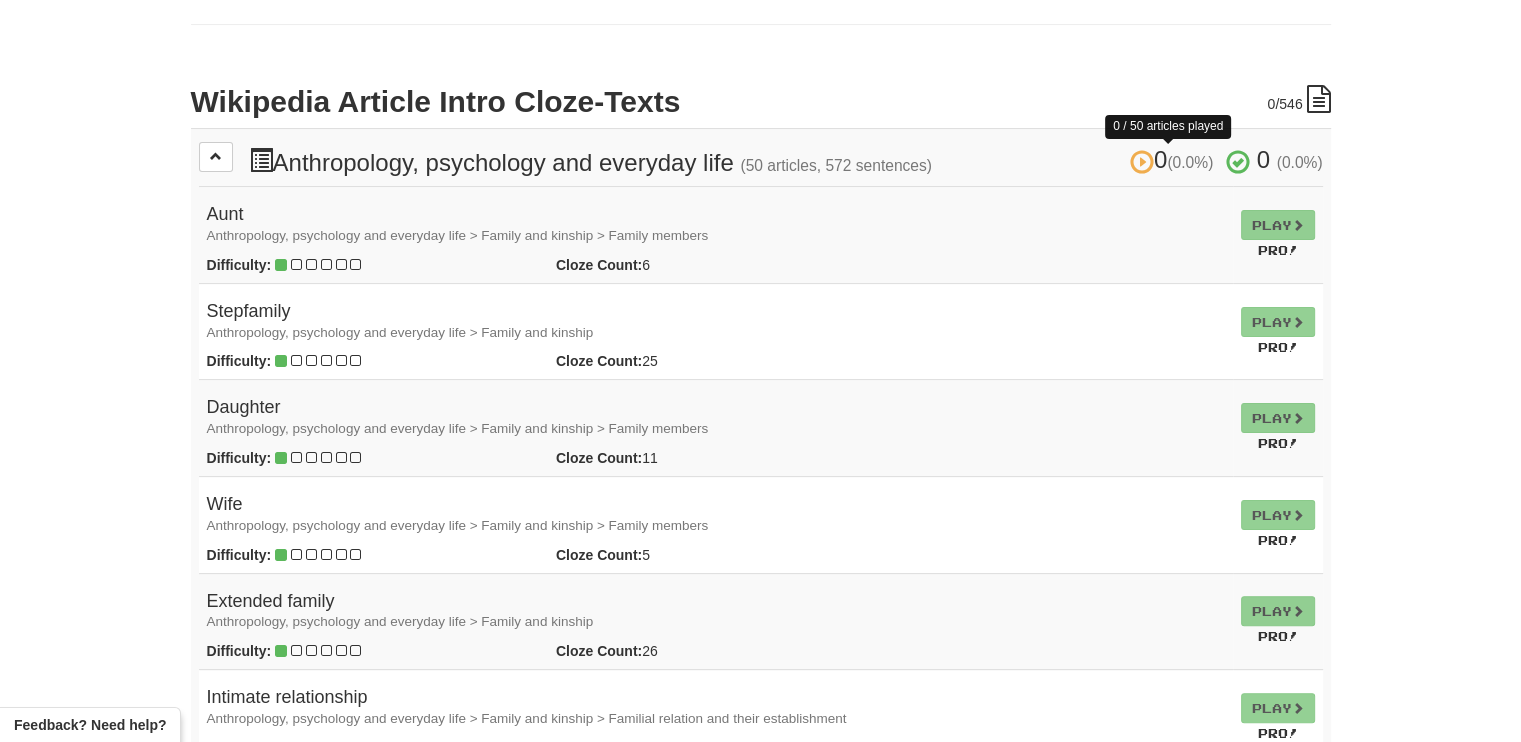 click at bounding box center [1142, 162] 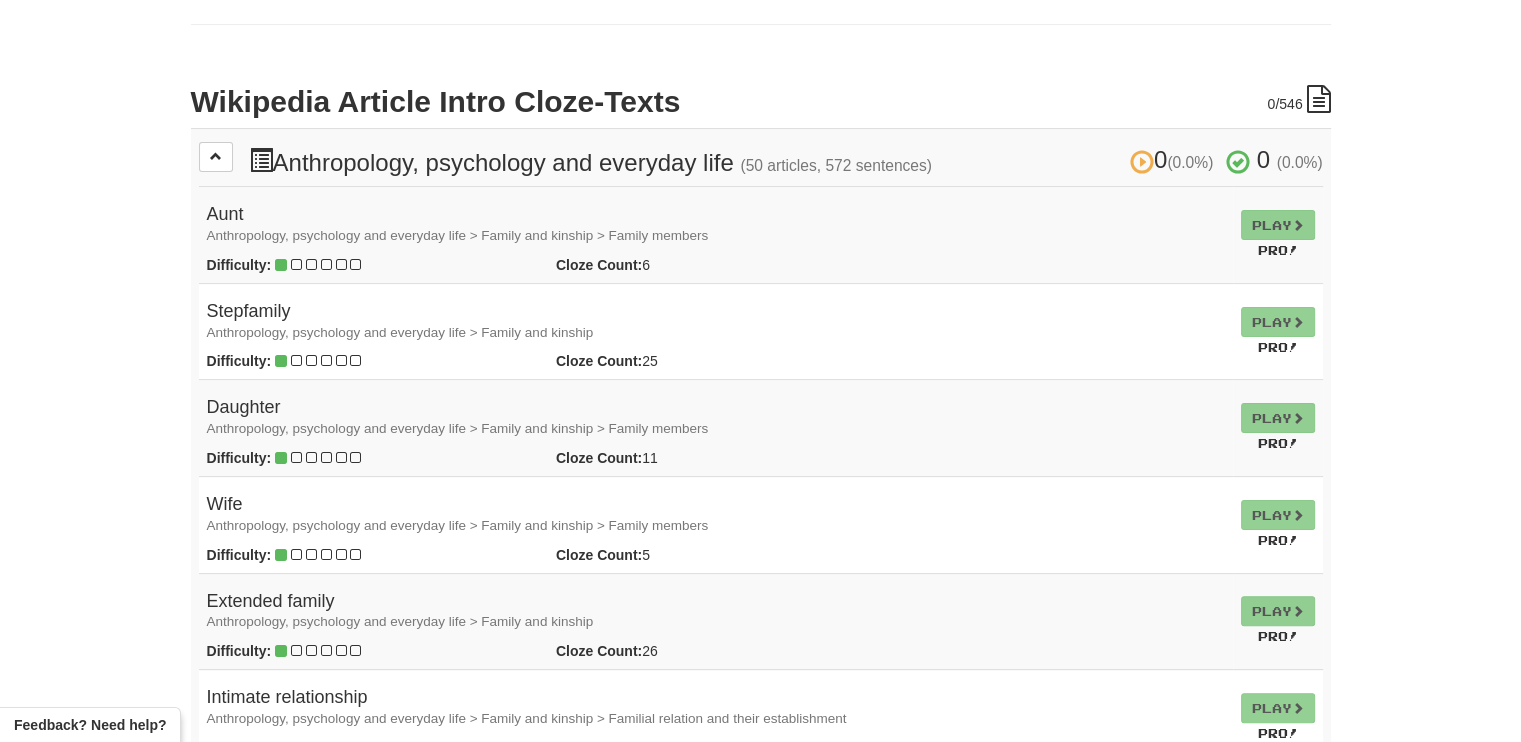 click on "Play
Pro!" at bounding box center [1278, 235] 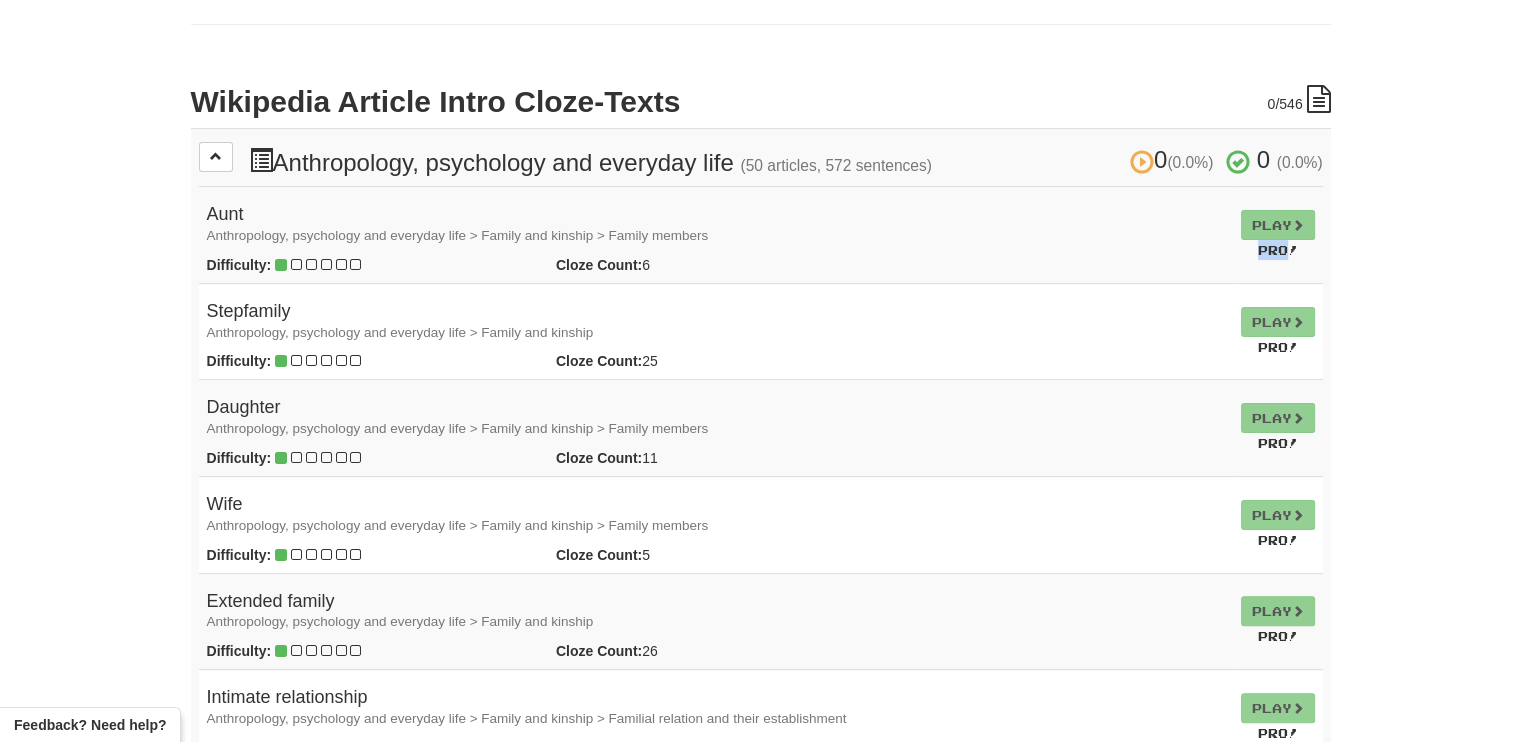 click on "Play
Pro!" at bounding box center (1278, 235) 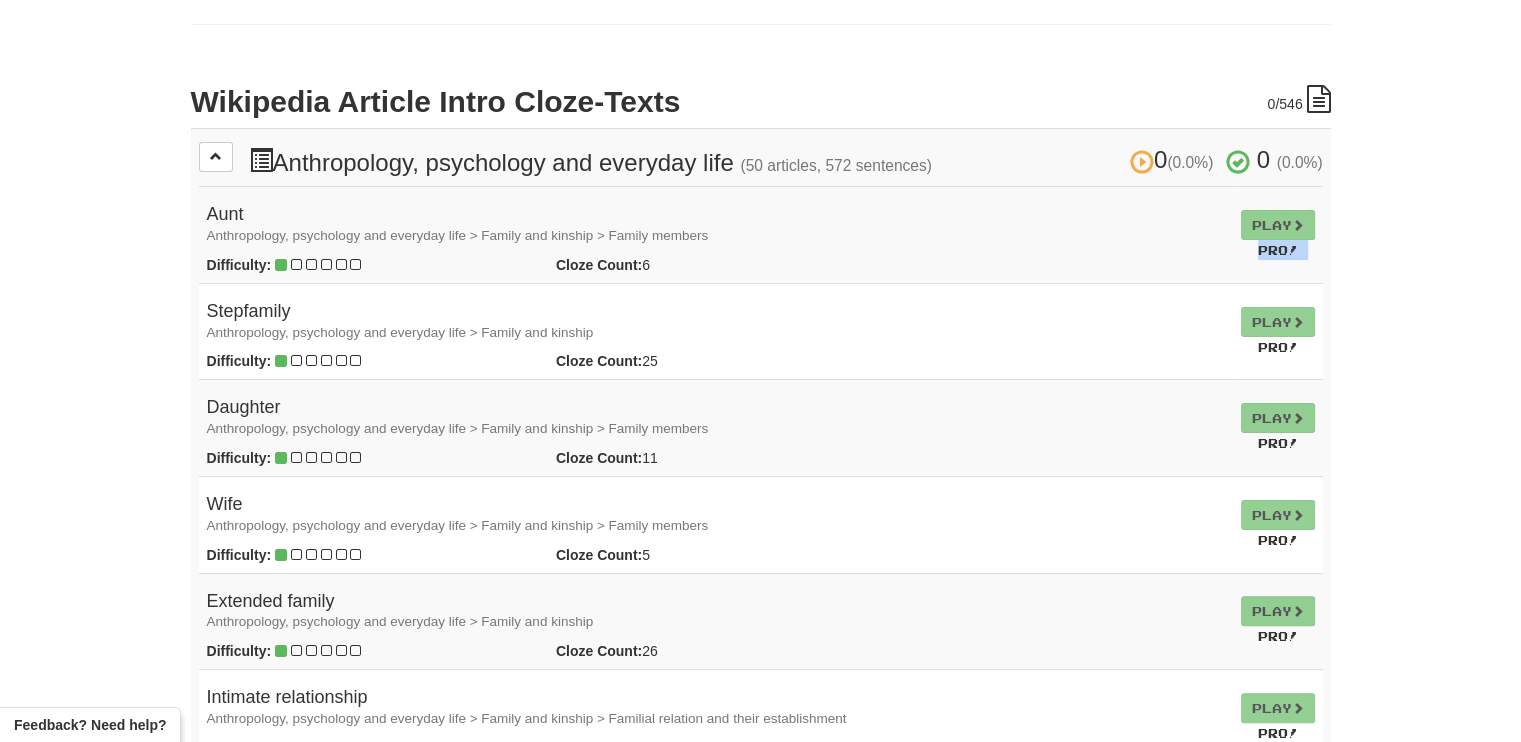 click on "Play
Pro!" at bounding box center [1278, 235] 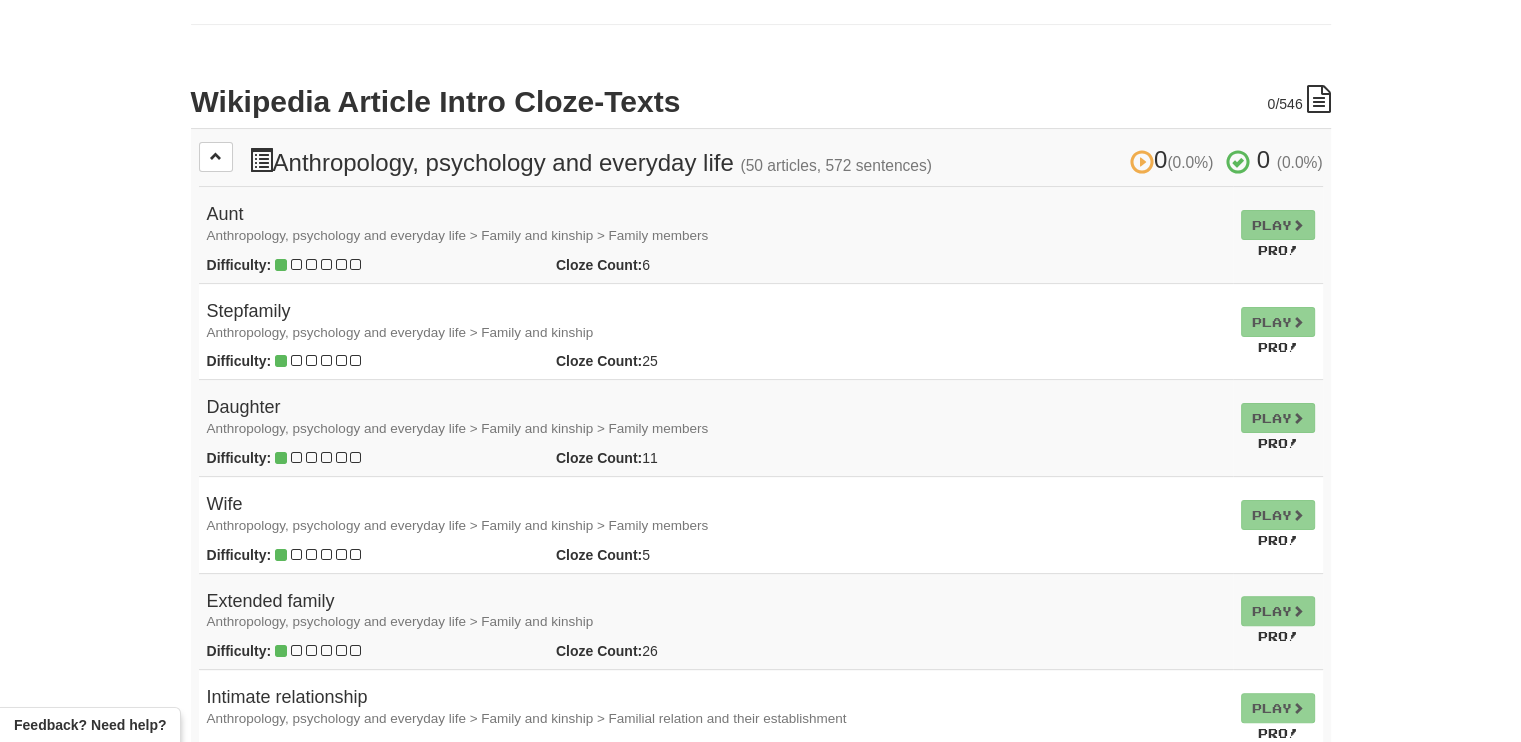 drag, startPoint x: 1289, startPoint y: 222, endPoint x: 1158, endPoint y: 258, distance: 135.85654 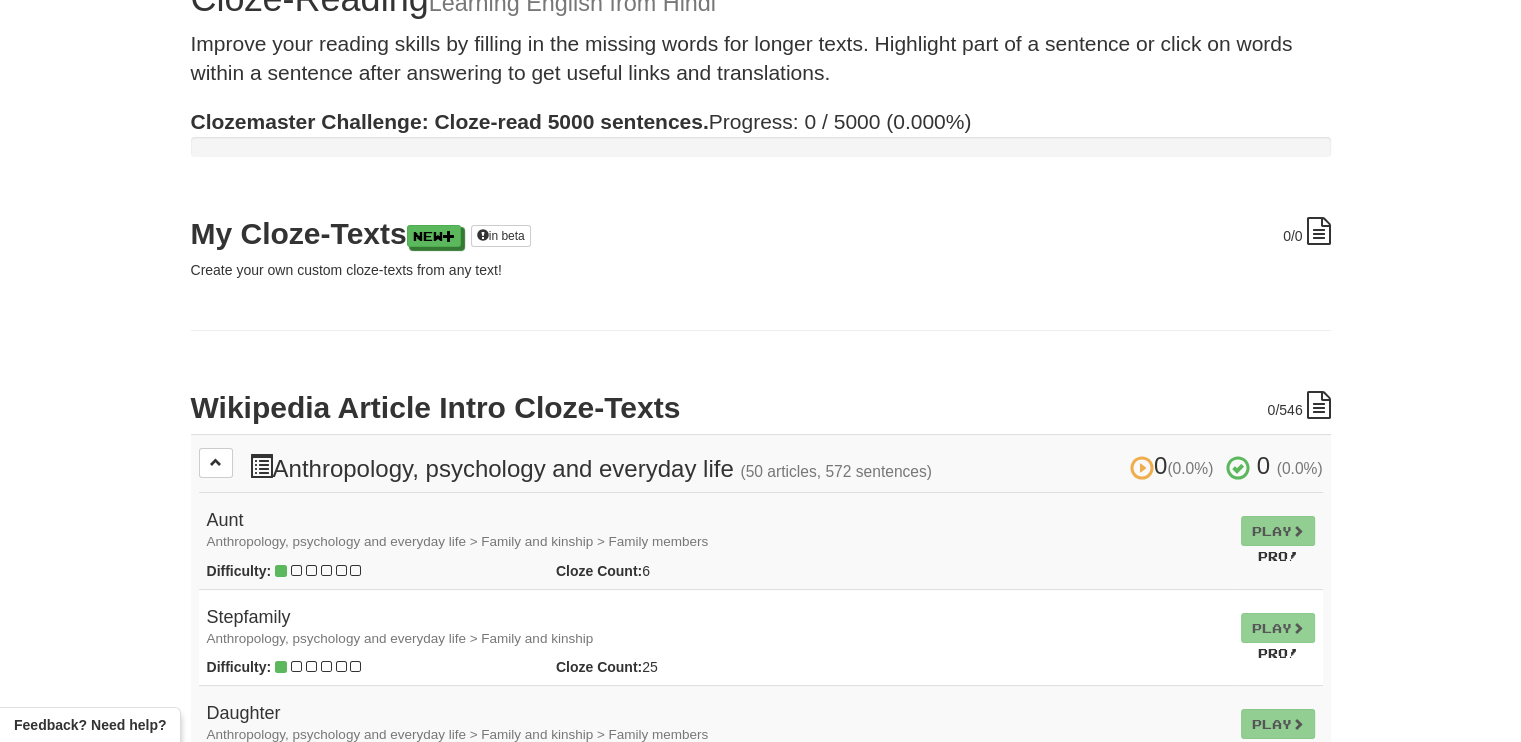 scroll, scrollTop: 0, scrollLeft: 0, axis: both 